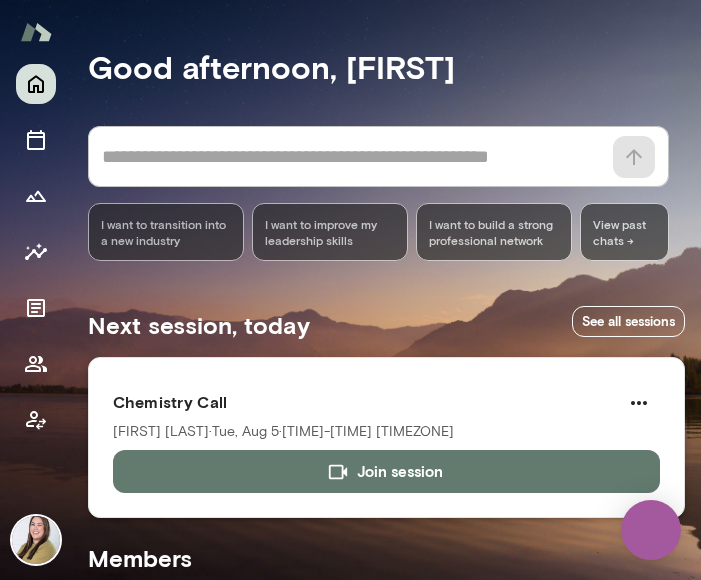 scroll, scrollTop: 0, scrollLeft: 0, axis: both 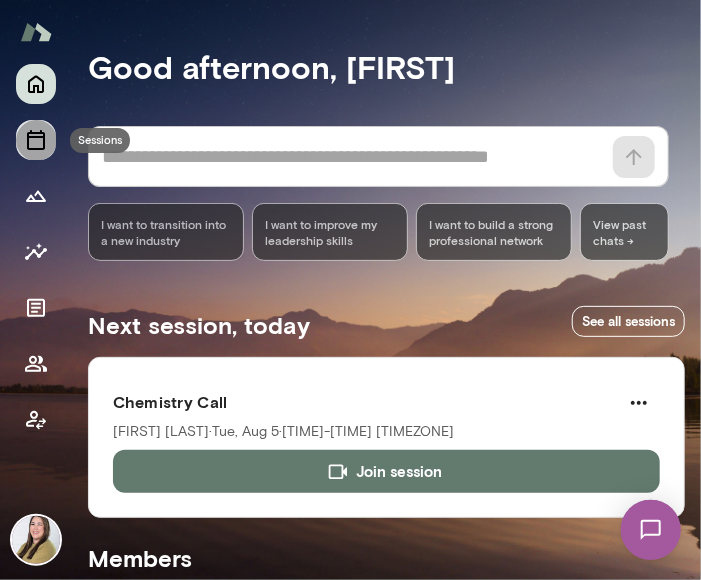 click 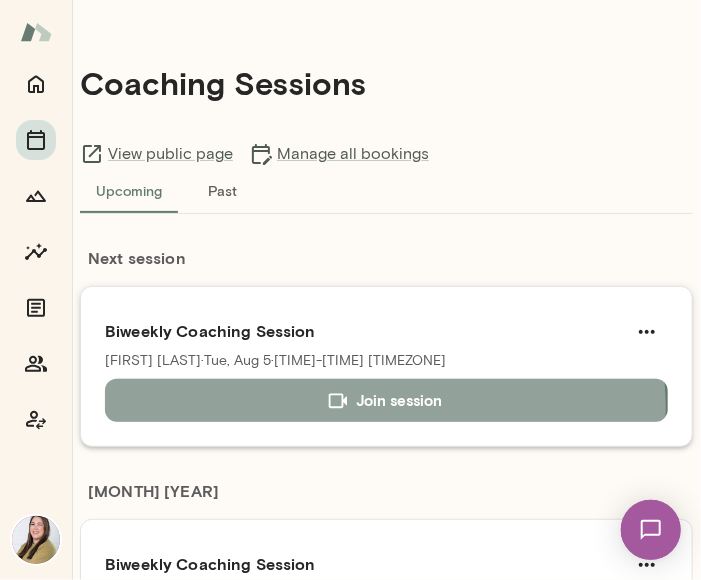 click on "Join session" at bounding box center (386, 400) 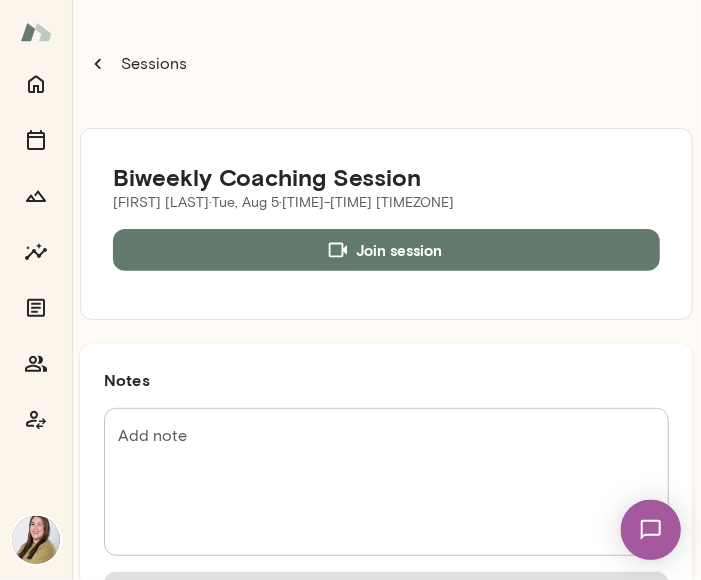 click on "Sessions" at bounding box center [386, 64] 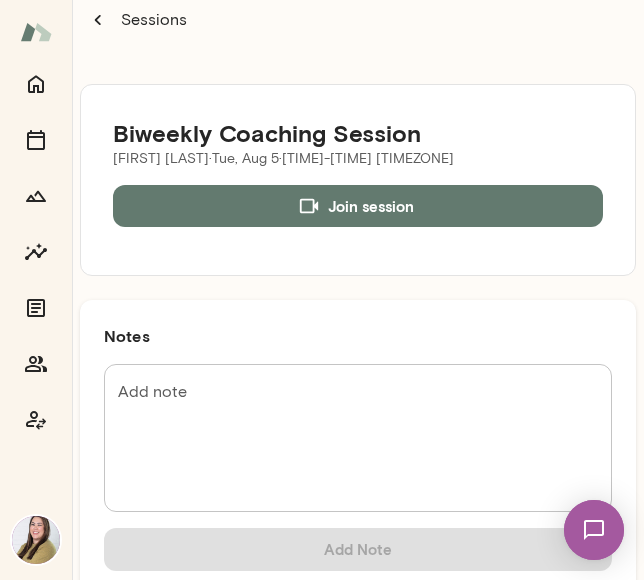 scroll, scrollTop: 0, scrollLeft: 0, axis: both 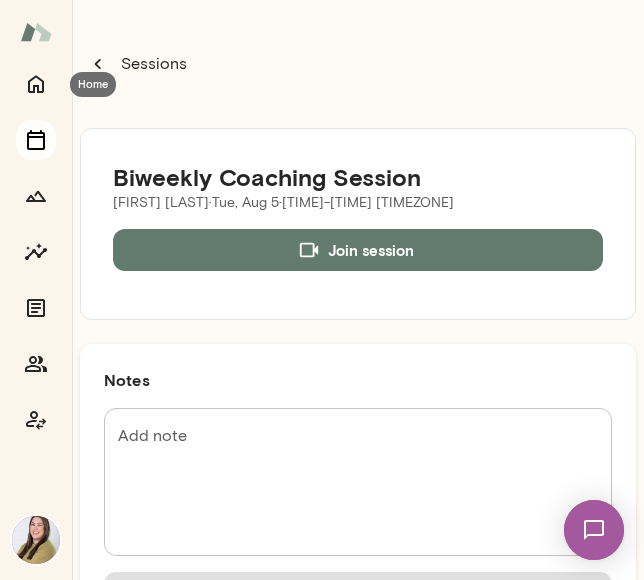 drag, startPoint x: 44, startPoint y: 81, endPoint x: 41, endPoint y: 131, distance: 50.08992 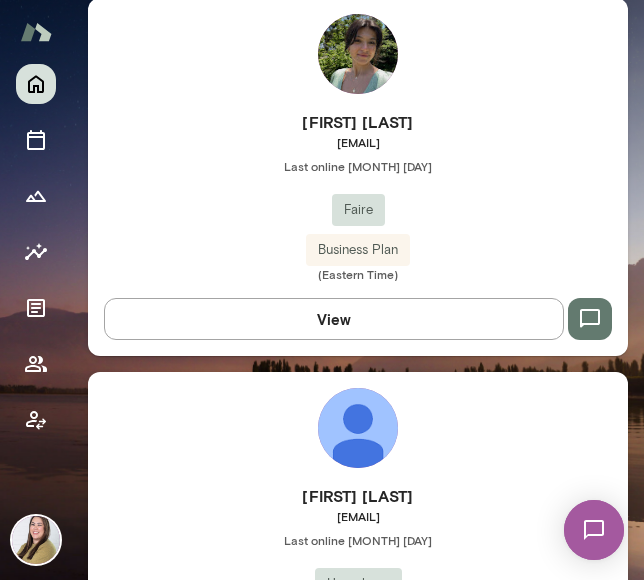 scroll, scrollTop: 2000, scrollLeft: 0, axis: vertical 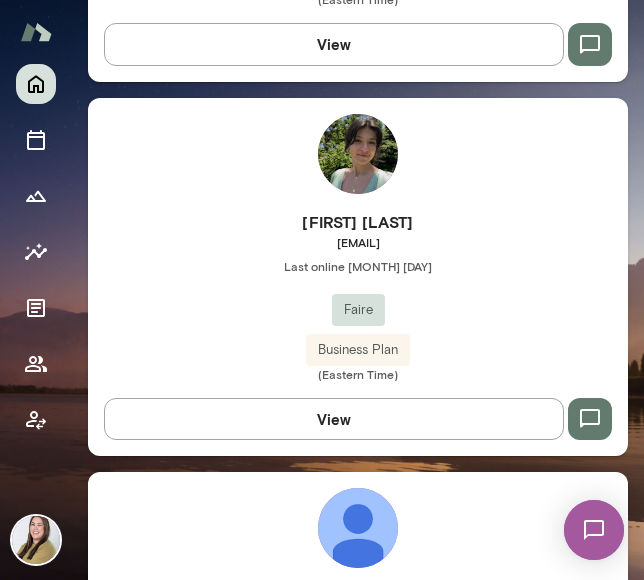 click at bounding box center (358, 154) 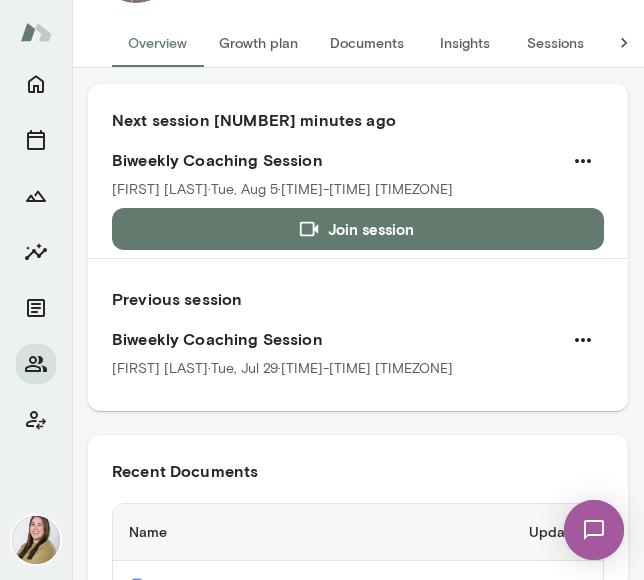 scroll, scrollTop: 400, scrollLeft: 0, axis: vertical 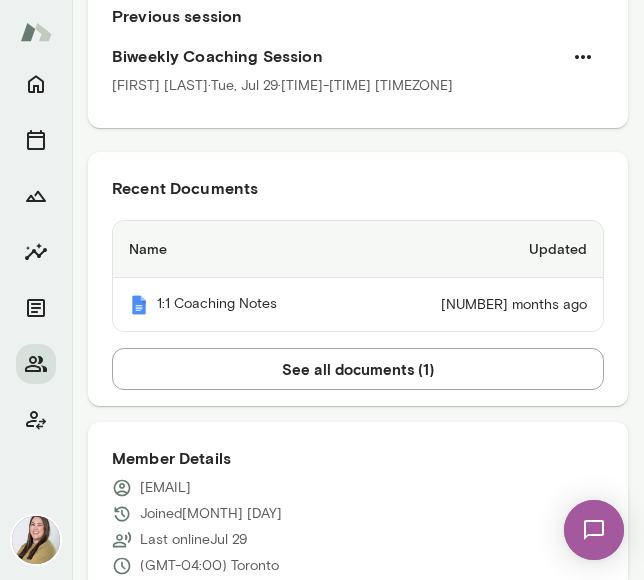 click on "[NUMBER] months ago" at bounding box center (481, 304) 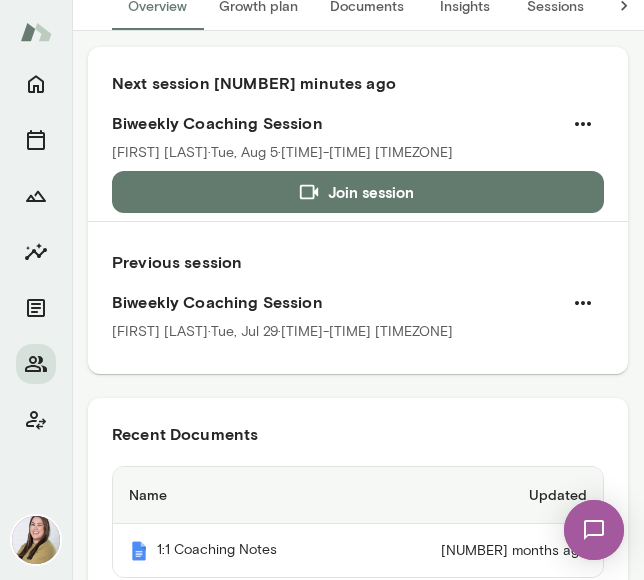 scroll, scrollTop: 0, scrollLeft: 0, axis: both 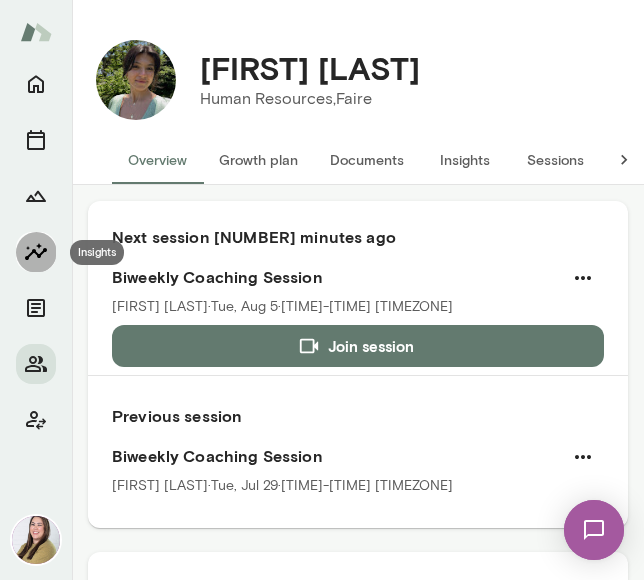 click at bounding box center [36, 252] 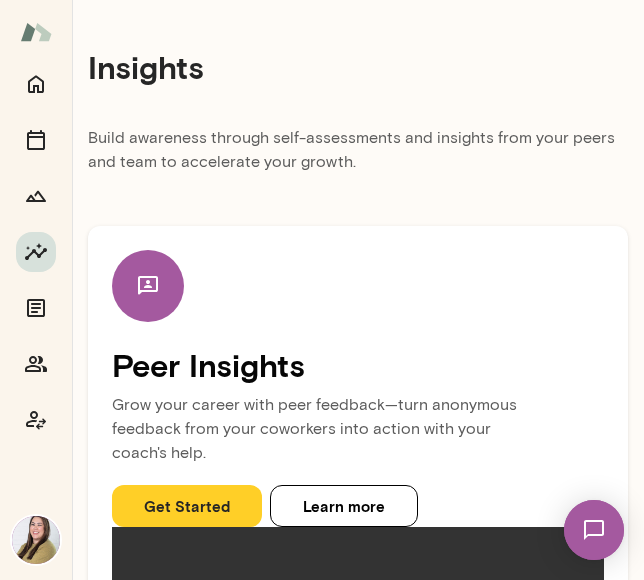 scroll, scrollTop: 200, scrollLeft: 0, axis: vertical 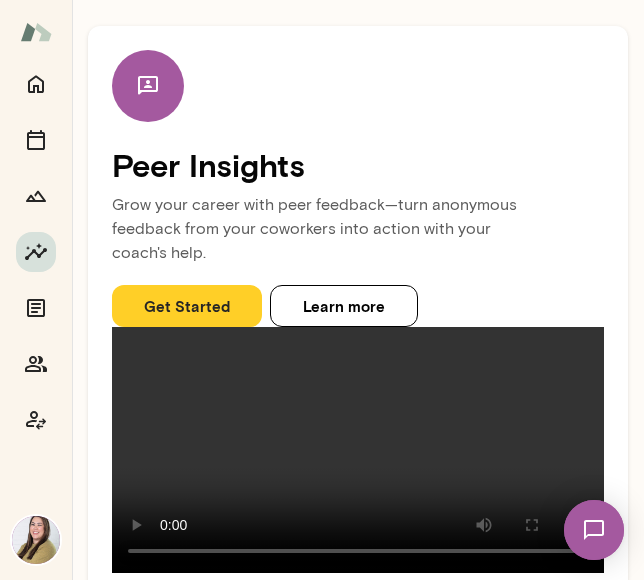 click on "Get Started" at bounding box center [187, 306] 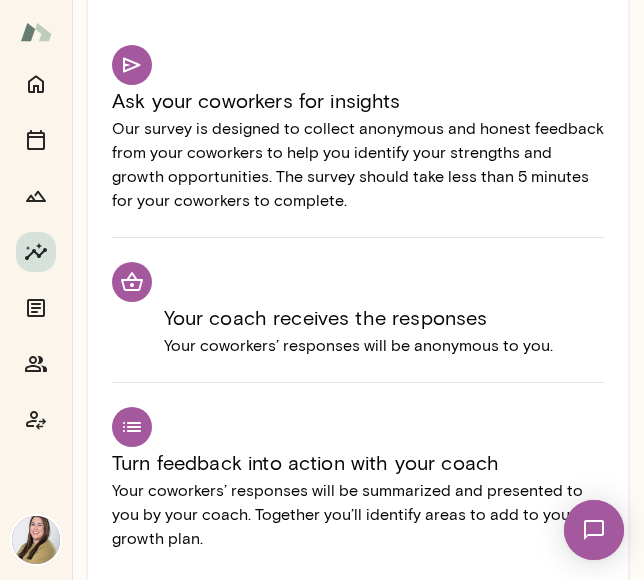 scroll, scrollTop: 600, scrollLeft: 0, axis: vertical 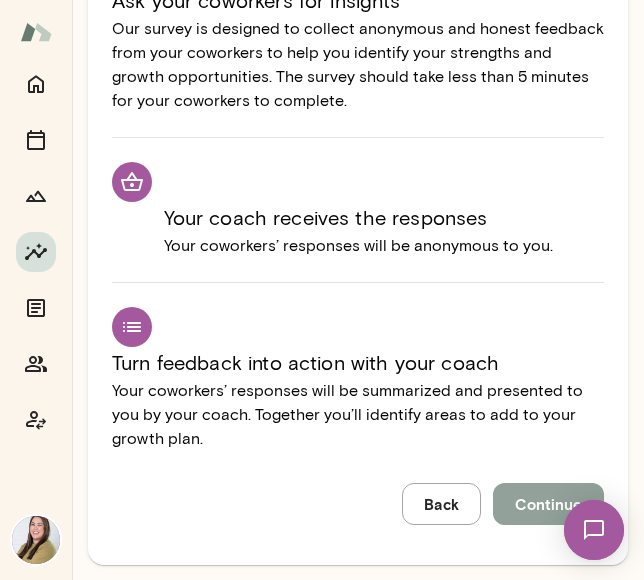 click on "Continue" at bounding box center (548, 504) 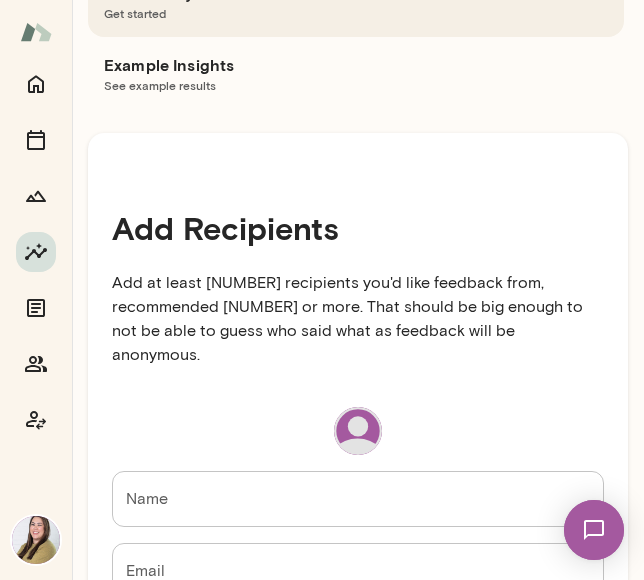 scroll, scrollTop: 0, scrollLeft: 0, axis: both 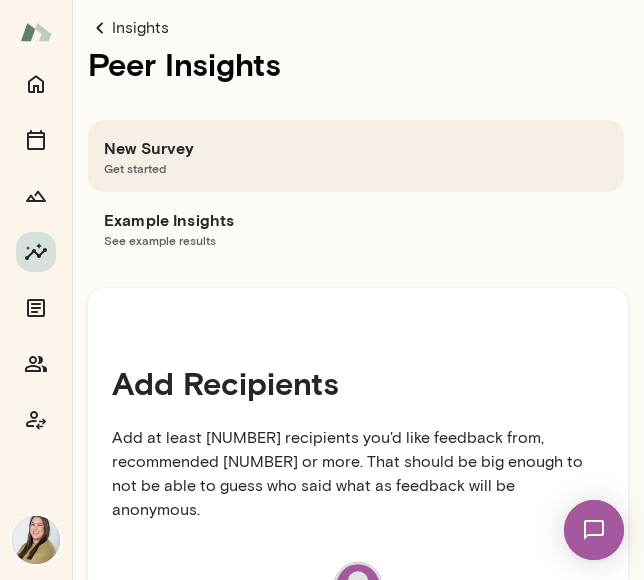 click on "Insights" at bounding box center [358, 28] 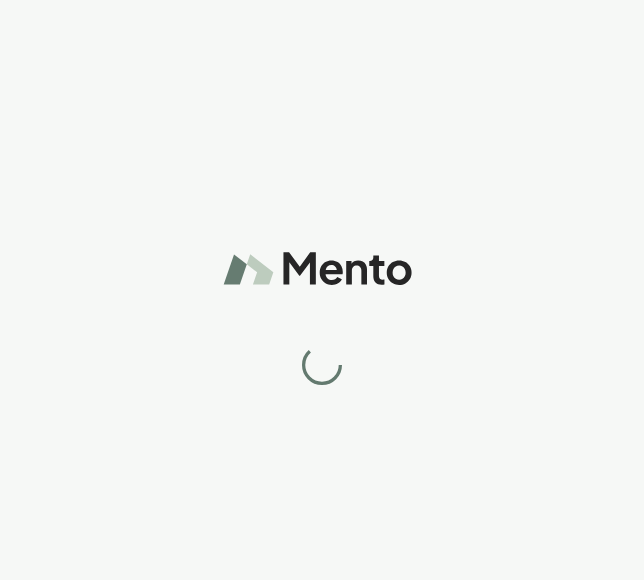 scroll, scrollTop: 0, scrollLeft: 0, axis: both 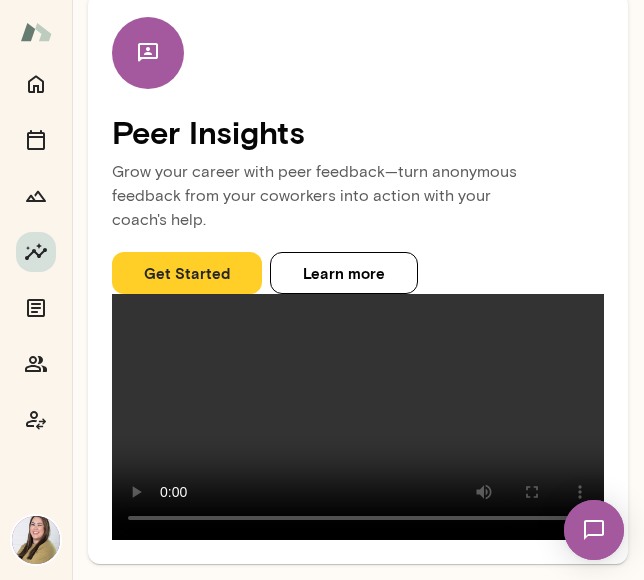 click on "Get Started" at bounding box center (187, 273) 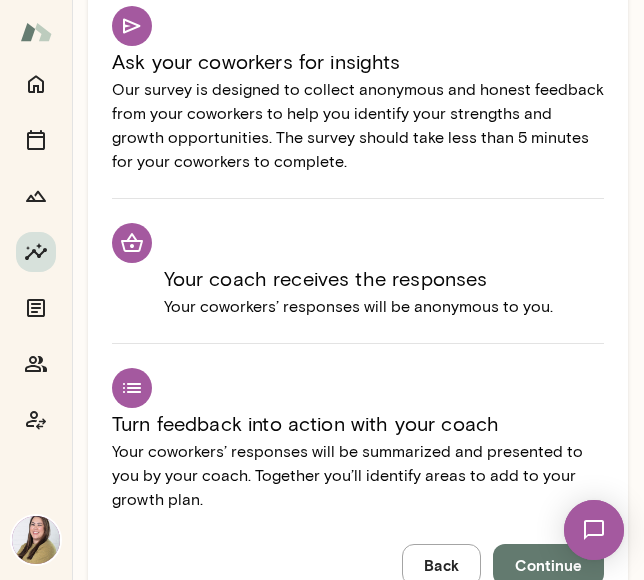 scroll, scrollTop: 624, scrollLeft: 0, axis: vertical 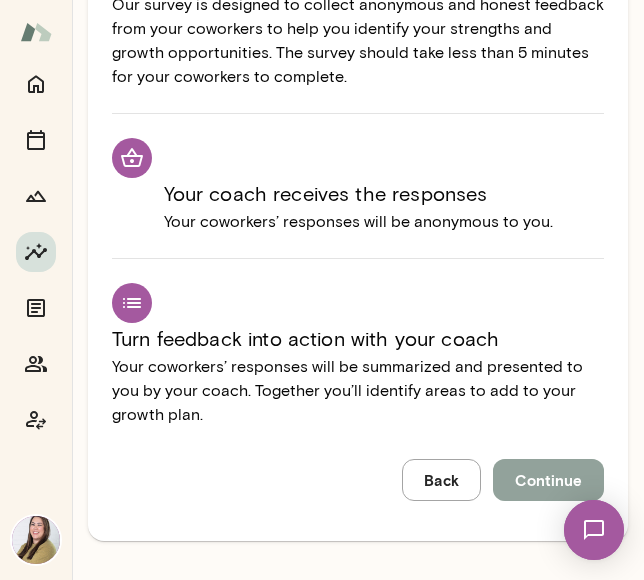 click on "Continue" at bounding box center [548, 480] 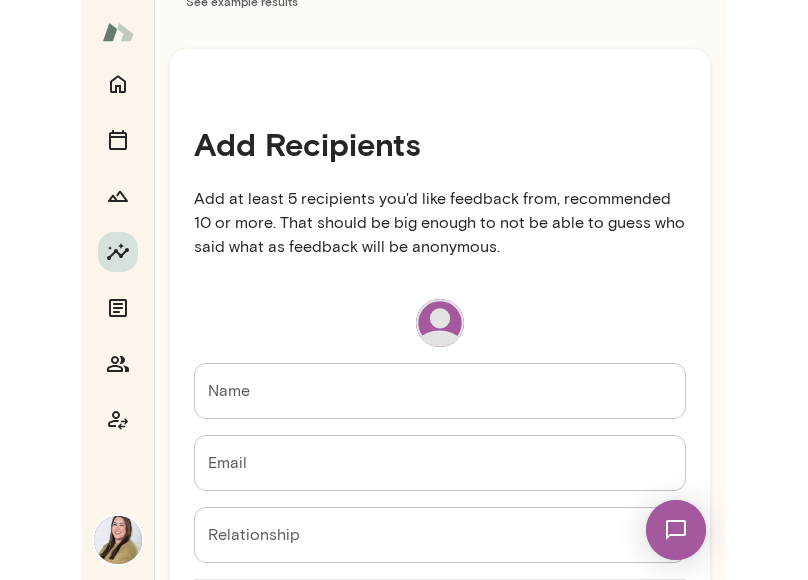 scroll, scrollTop: 300, scrollLeft: 0, axis: vertical 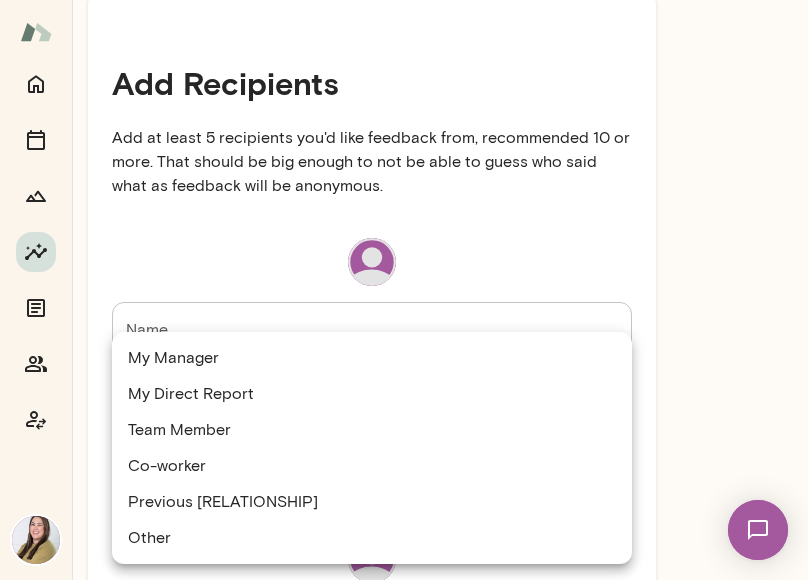 click on "Insights Peer Insights New Survey Get started Example Insights See example results Get started Add recipients Send survey Add Recipients Add at least 5 recipients you'd like feedback from, recommended 10 or more. That should be big enough to not be able to guess who said what as feedback will be anonymous. Name Name Email Email Relationship ​ Relationship Name Name Email Email Relationship ​ Relationship Name Name Email Email Relationship ​ Relationship Name Name Email Email Relationship ​ Relationship Name Name Email Email Relationship ​ Relationship Back Continue Home Sessions Members My Manager My Direct Report Team Member Co-worker Previous Co-worker Other" at bounding box center [404, 0] 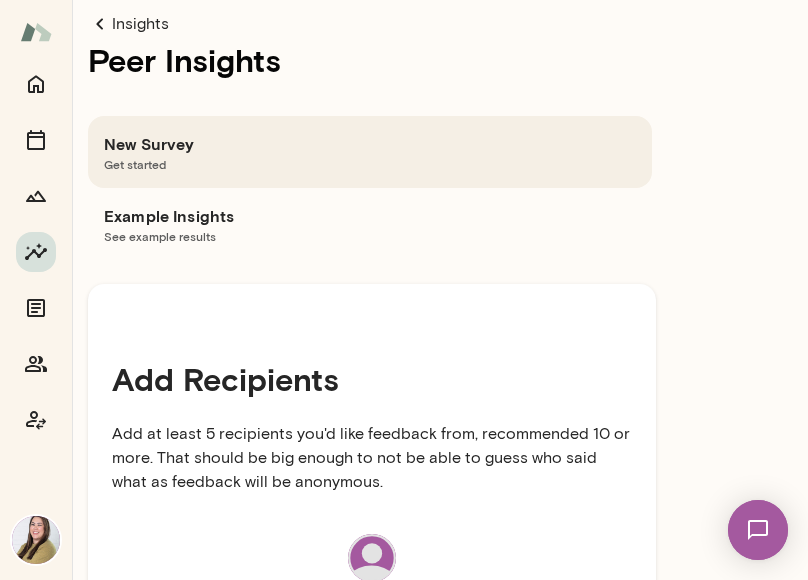 scroll, scrollTop: 0, scrollLeft: 0, axis: both 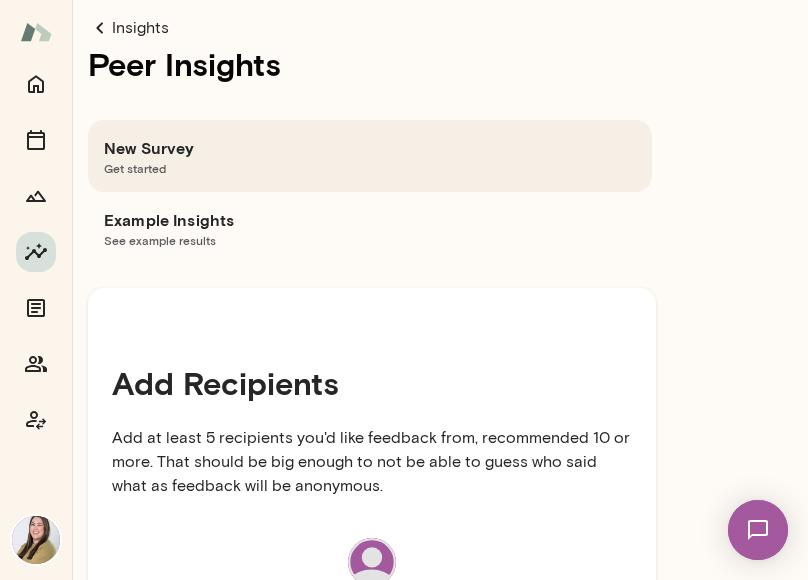 click on "Example Insights" at bounding box center (370, 220) 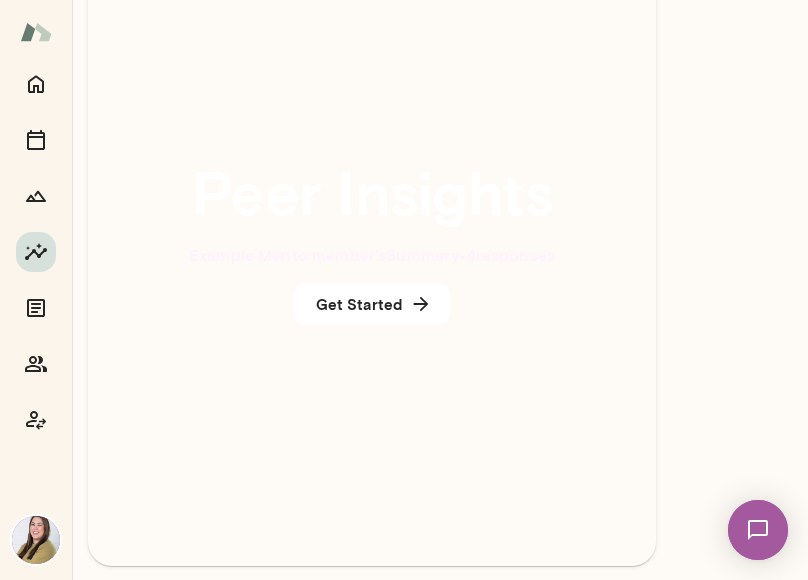 scroll, scrollTop: 400, scrollLeft: 0, axis: vertical 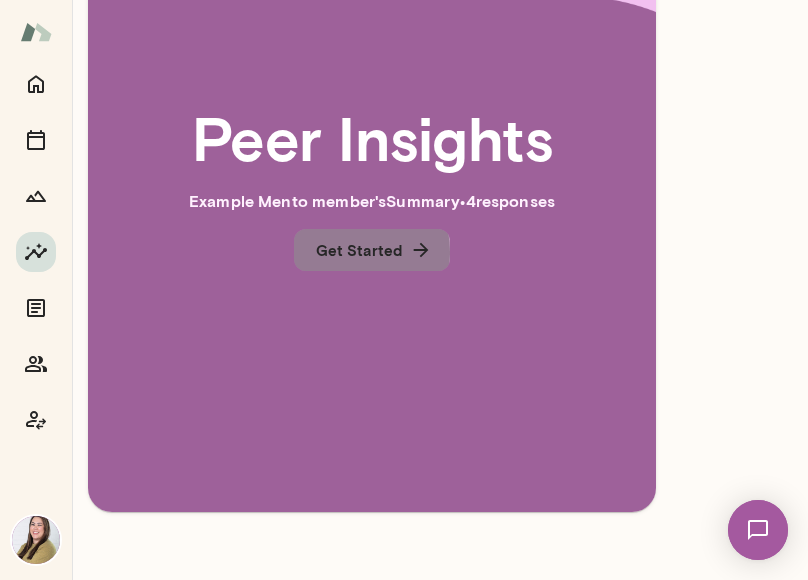 click on "Get Started" at bounding box center (372, 250) 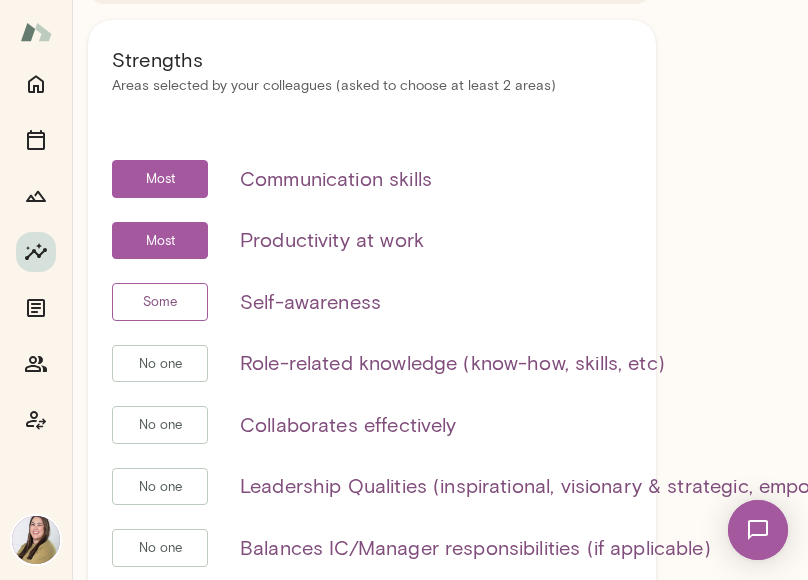 scroll, scrollTop: 636, scrollLeft: 0, axis: vertical 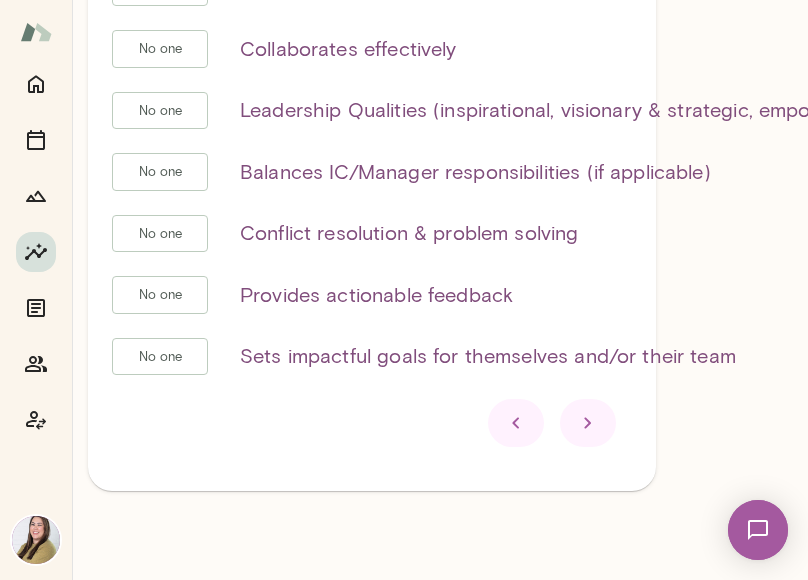 click 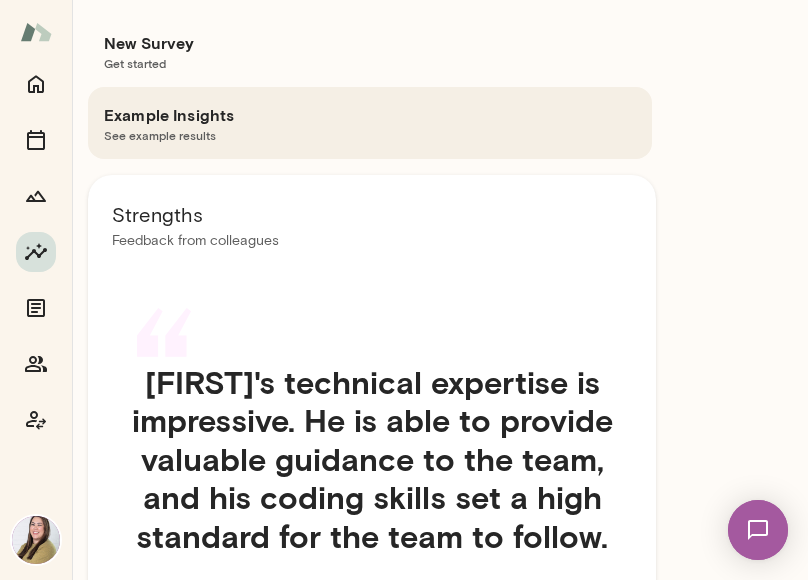 scroll, scrollTop: 0, scrollLeft: 0, axis: both 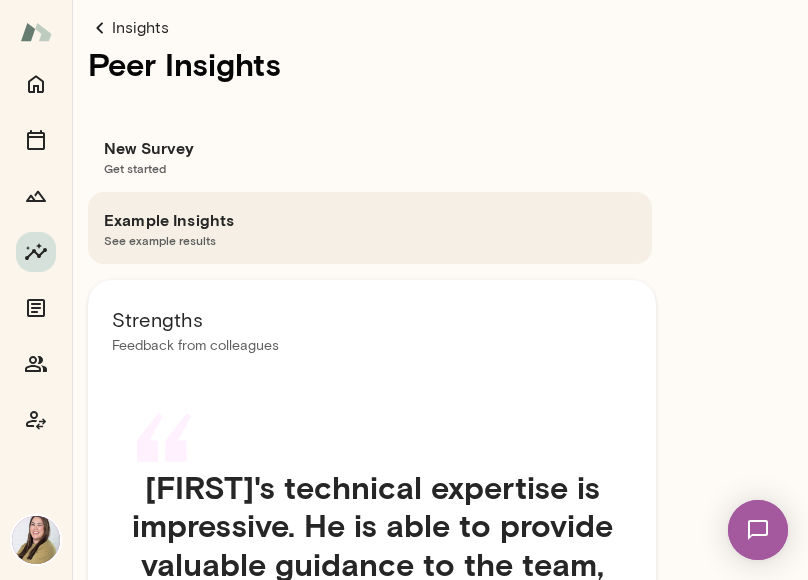 click on "Insights" at bounding box center [372, 28] 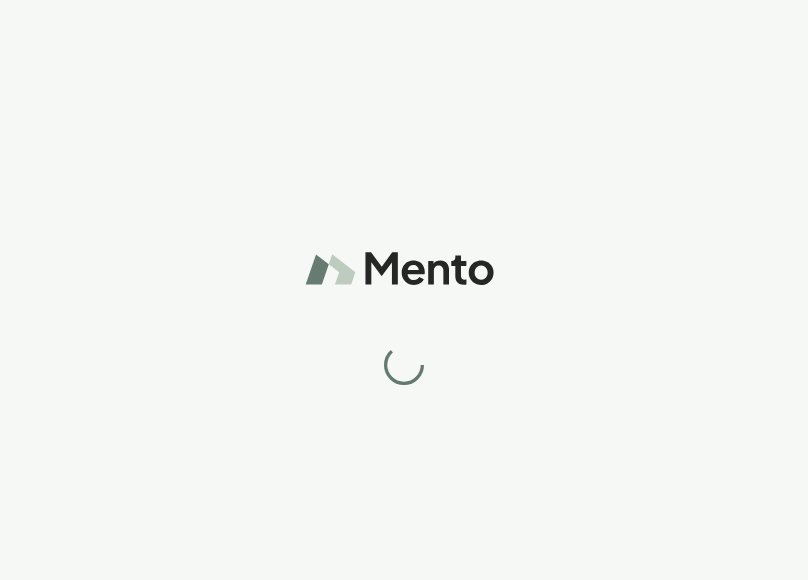scroll, scrollTop: 0, scrollLeft: 0, axis: both 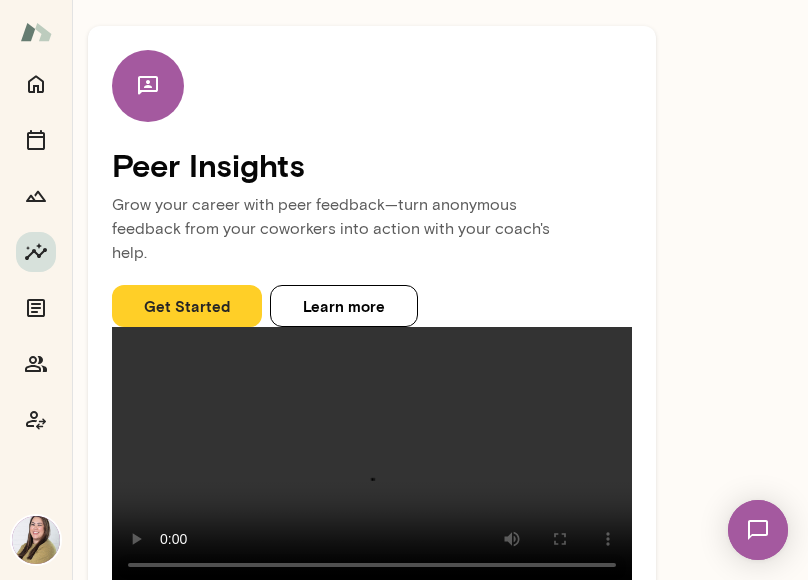 click on "Get Started" at bounding box center (187, 306) 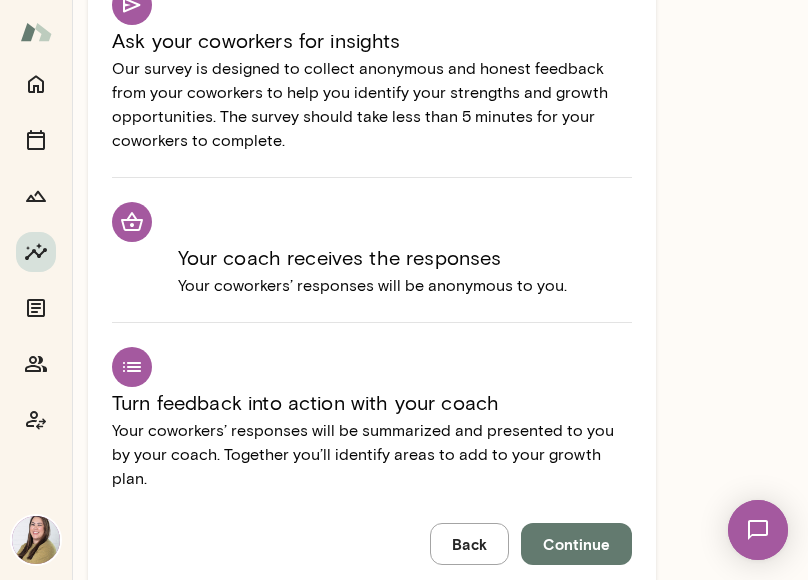 scroll, scrollTop: 600, scrollLeft: 0, axis: vertical 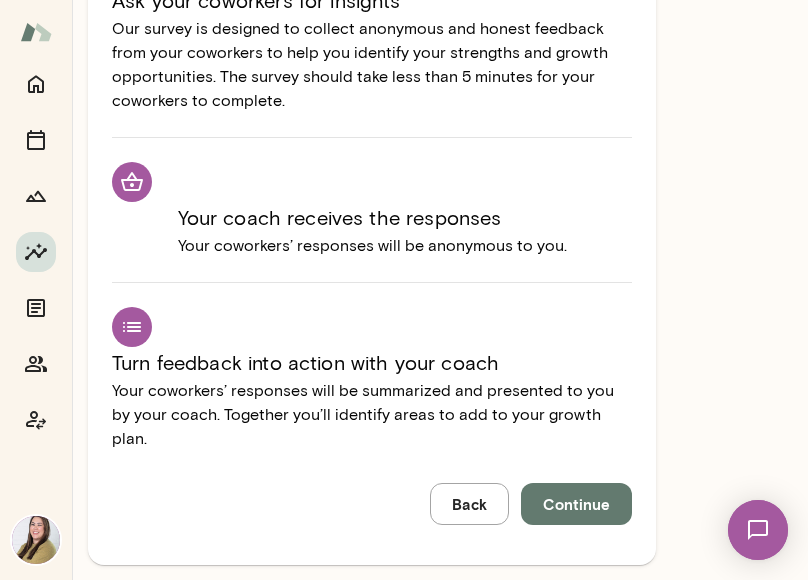 click on "Continue" at bounding box center (576, 504) 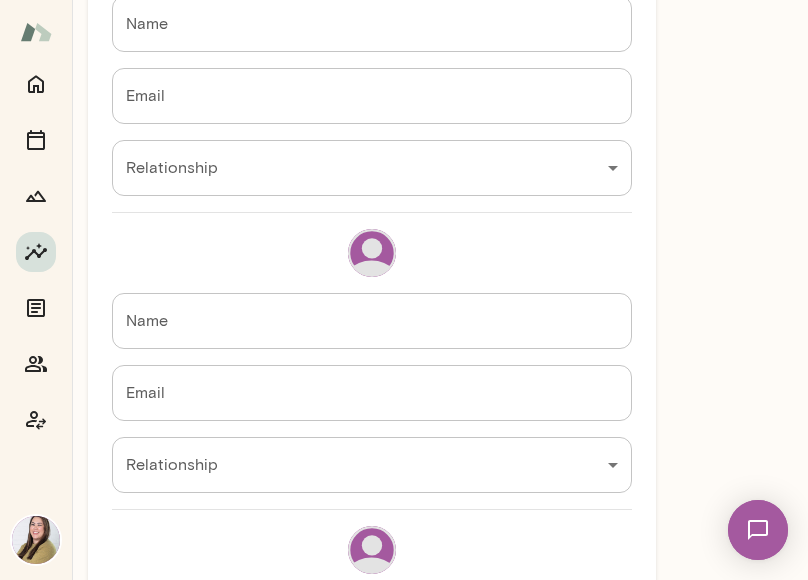 scroll, scrollTop: 1555, scrollLeft: 0, axis: vertical 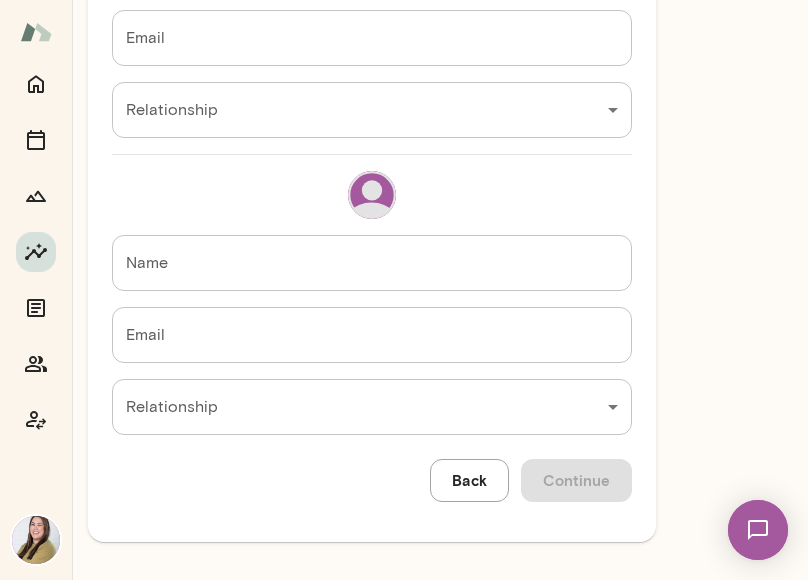 click on "Back" at bounding box center [469, 480] 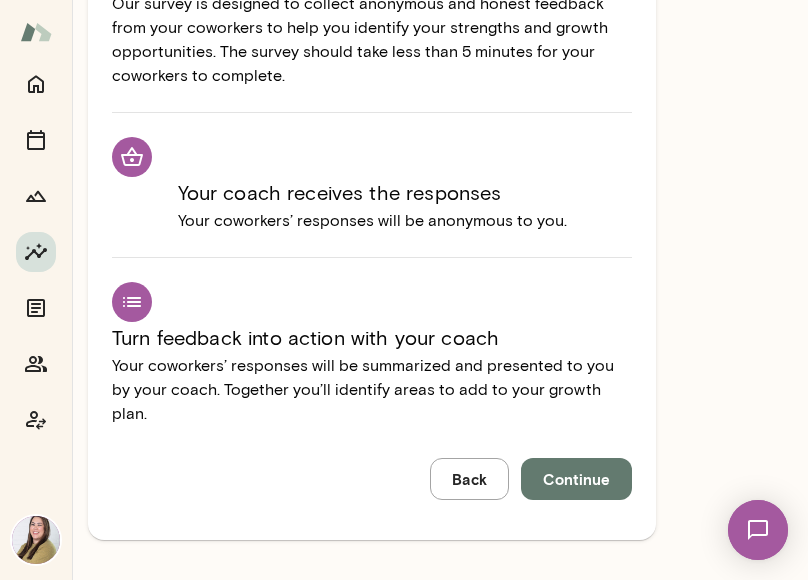 scroll, scrollTop: 600, scrollLeft: 0, axis: vertical 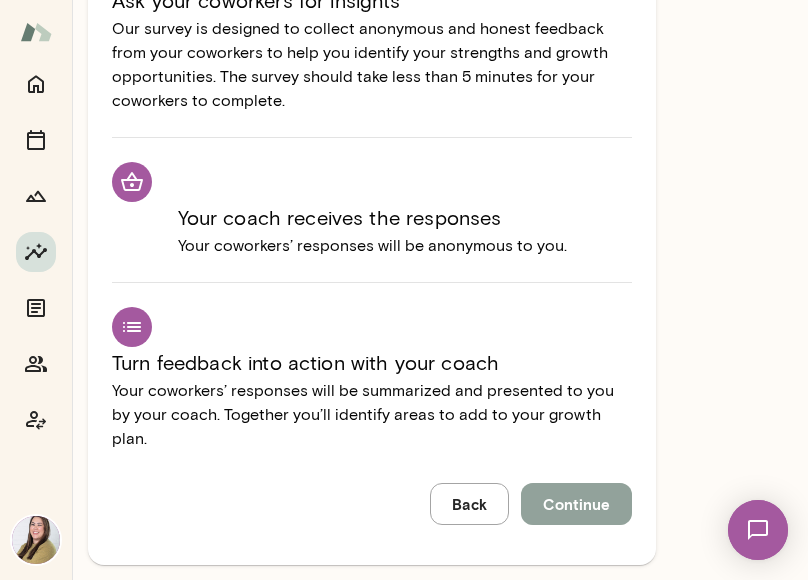 click on "Continue" at bounding box center (576, 504) 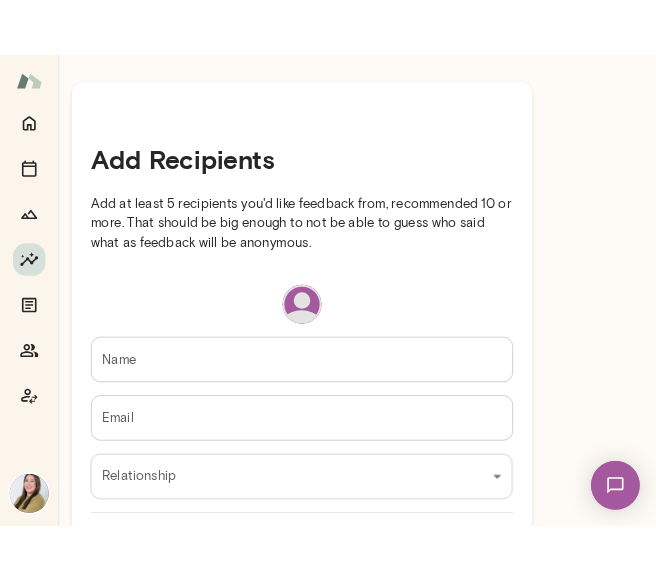 scroll, scrollTop: 0, scrollLeft: 0, axis: both 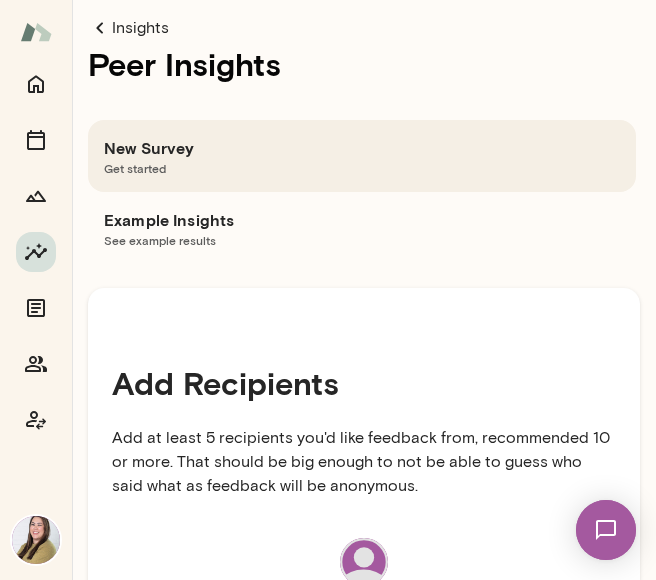 click on "Example Insights" at bounding box center [362, 220] 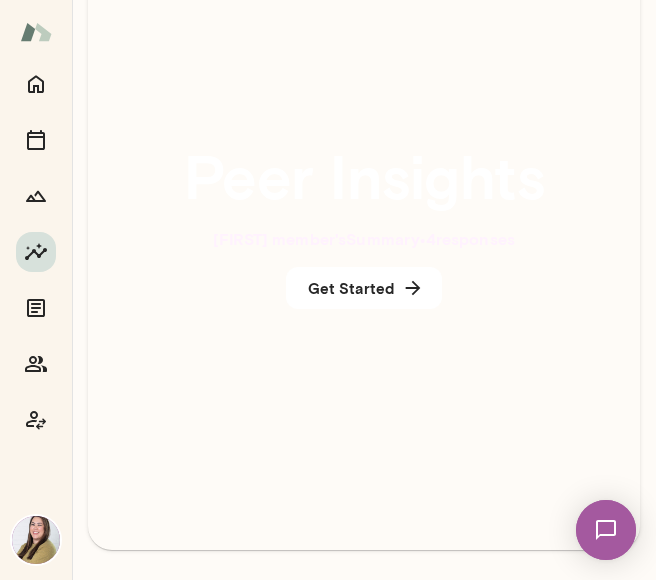 scroll, scrollTop: 400, scrollLeft: 0, axis: vertical 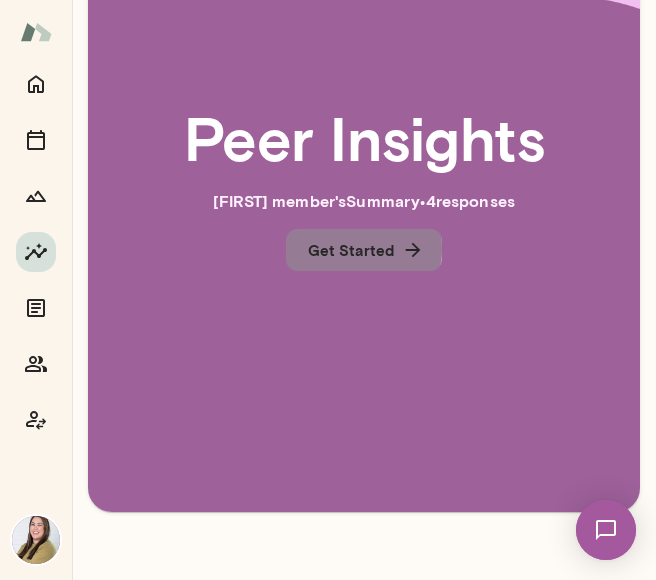 click on "Get Started" at bounding box center (364, 250) 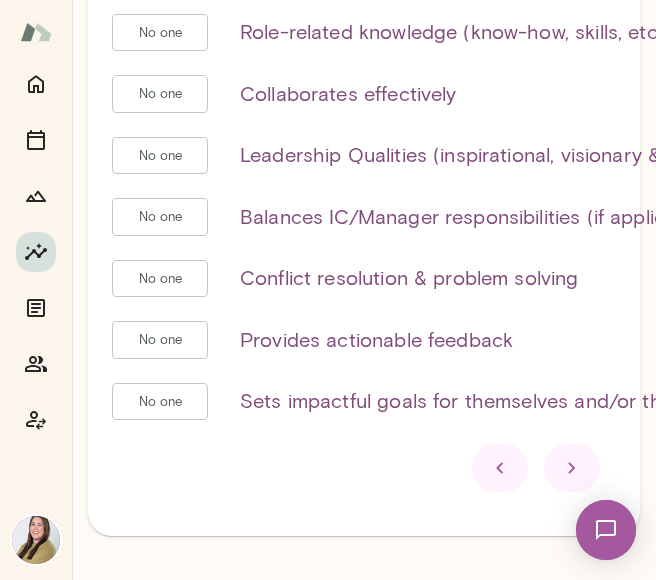 scroll, scrollTop: 636, scrollLeft: 0, axis: vertical 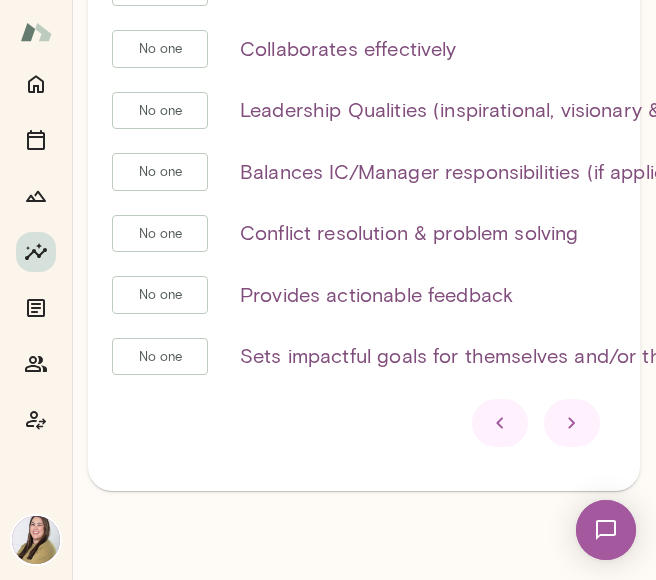 click 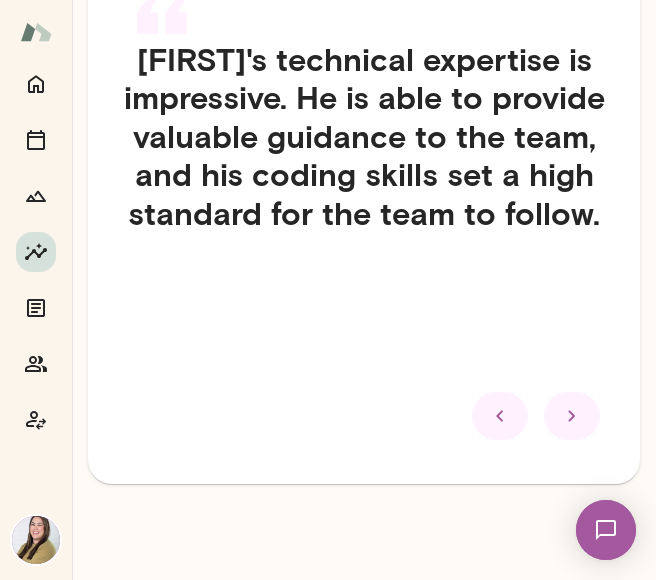 click 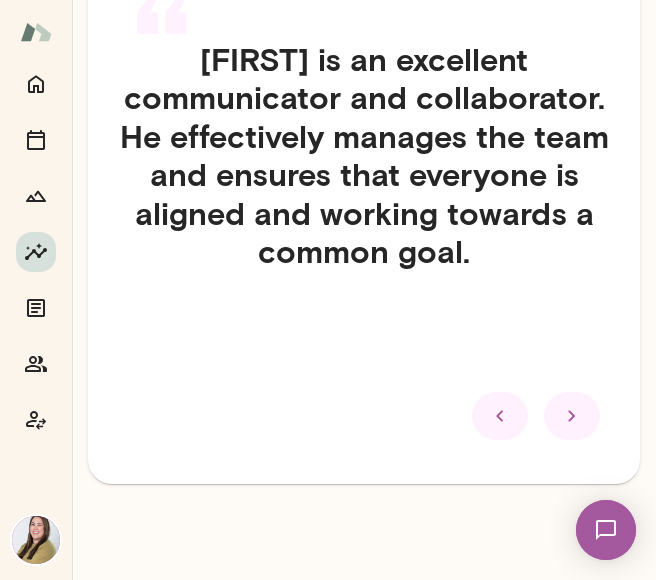 click at bounding box center (572, 416) 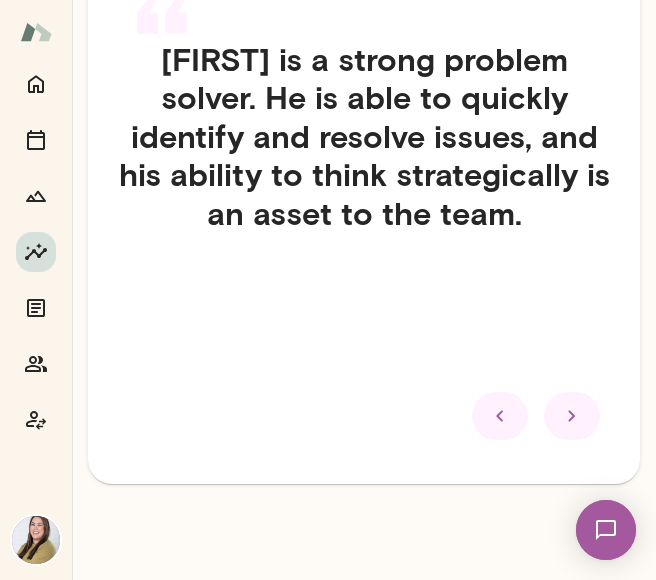 click at bounding box center (500, 416) 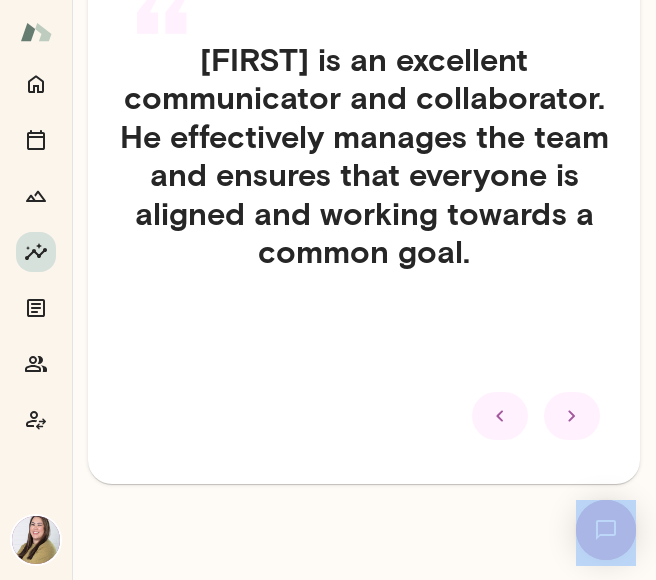 click at bounding box center (500, 416) 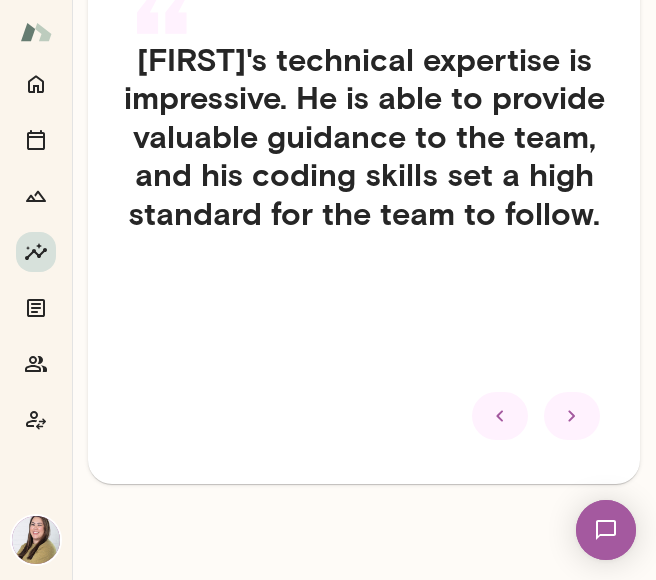 click at bounding box center [500, 416] 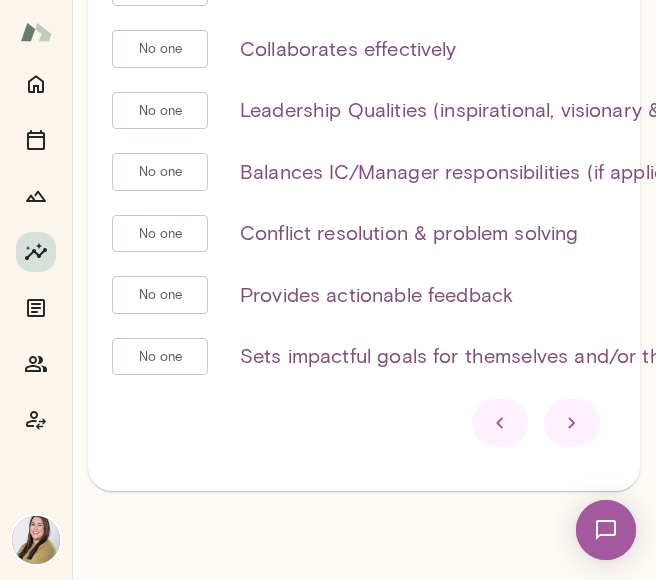 scroll, scrollTop: 136, scrollLeft: 0, axis: vertical 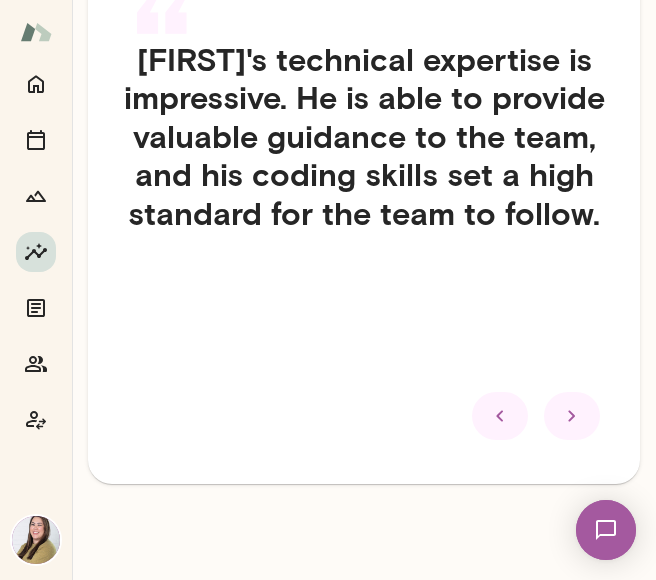 click 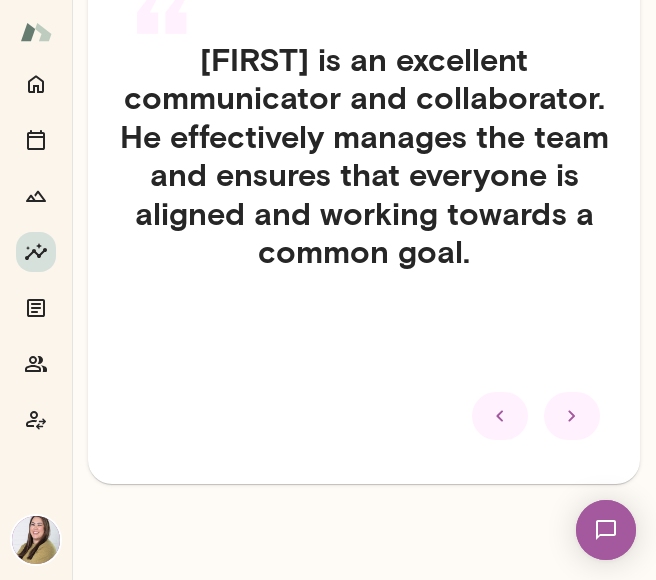 click 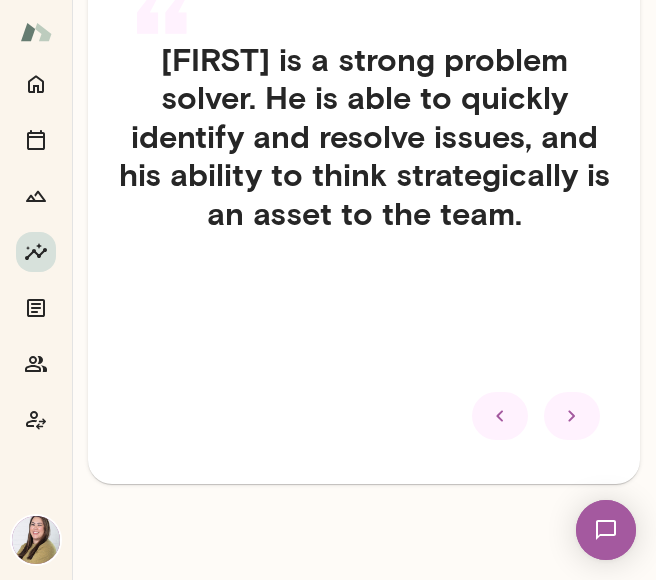 click 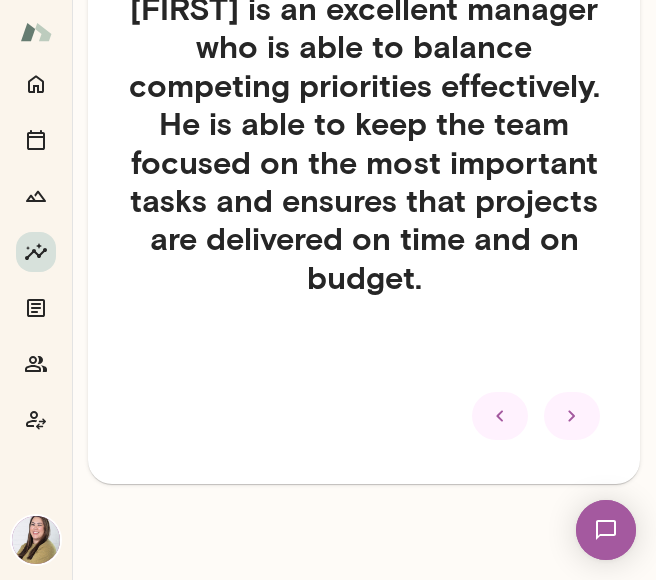 click 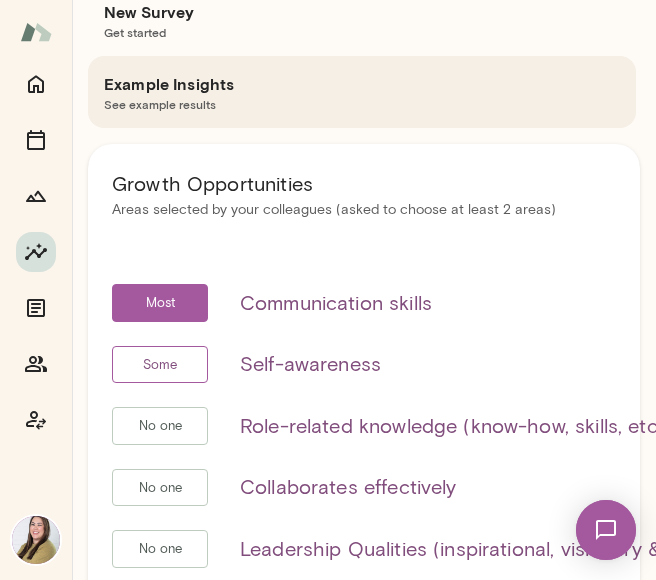 scroll, scrollTop: 636, scrollLeft: 0, axis: vertical 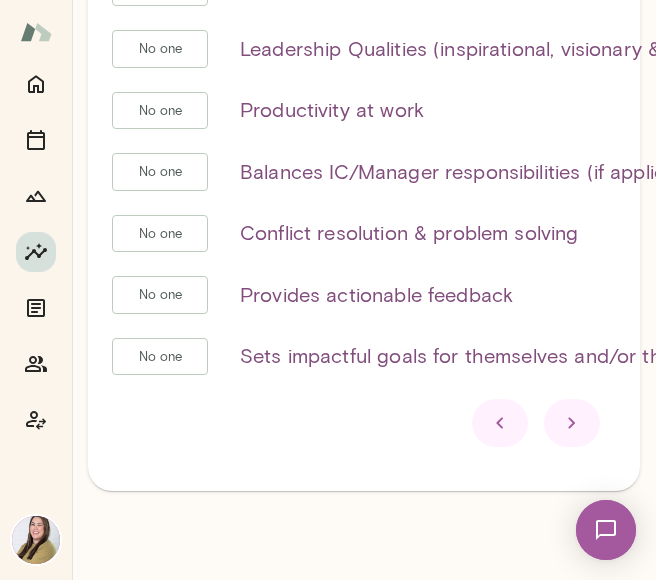 click 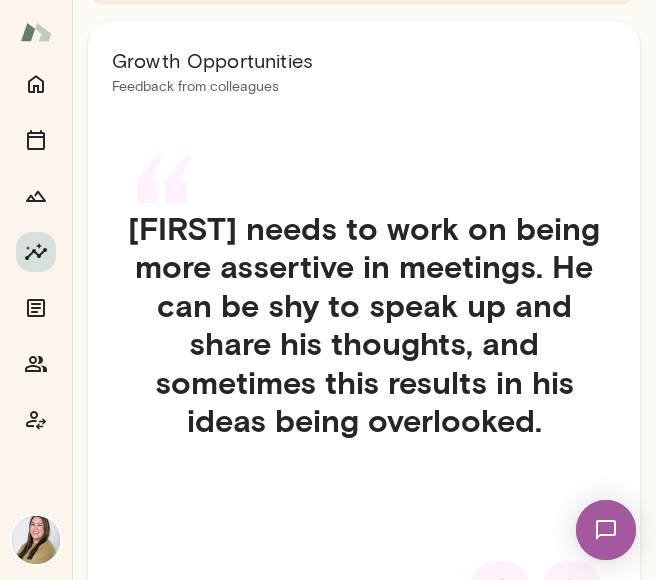scroll, scrollTop: 428, scrollLeft: 0, axis: vertical 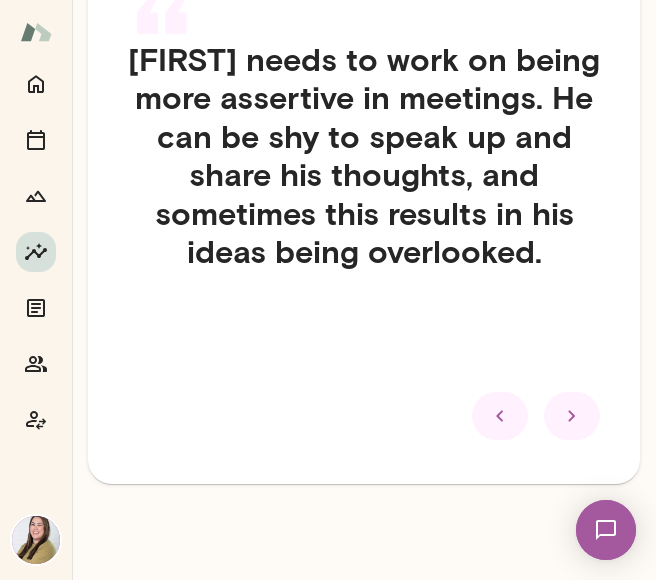 click 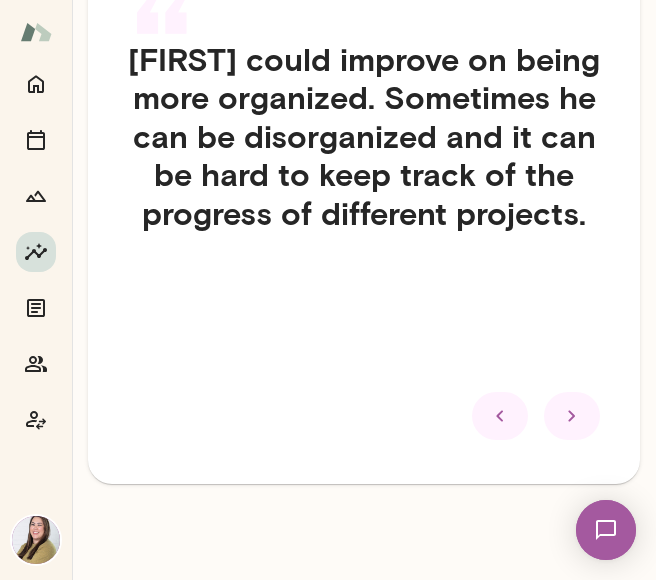 click 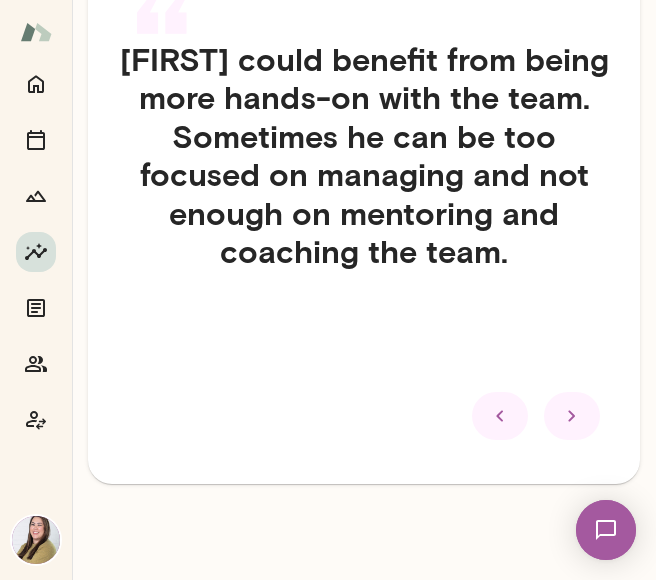 click 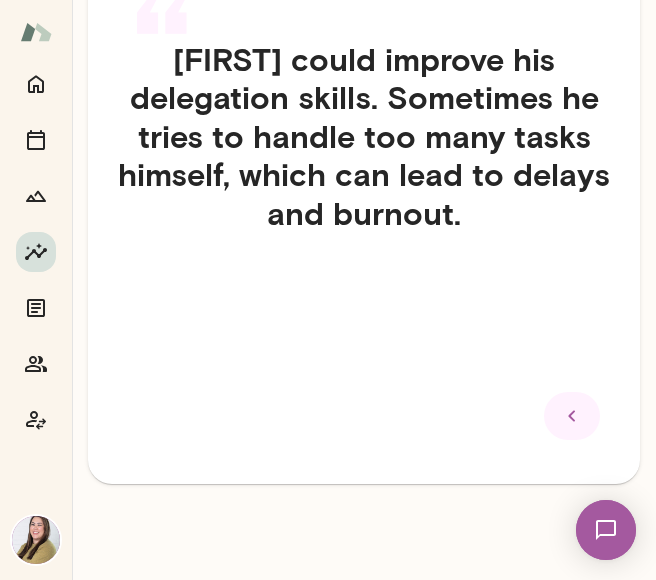 scroll, scrollTop: 0, scrollLeft: 0, axis: both 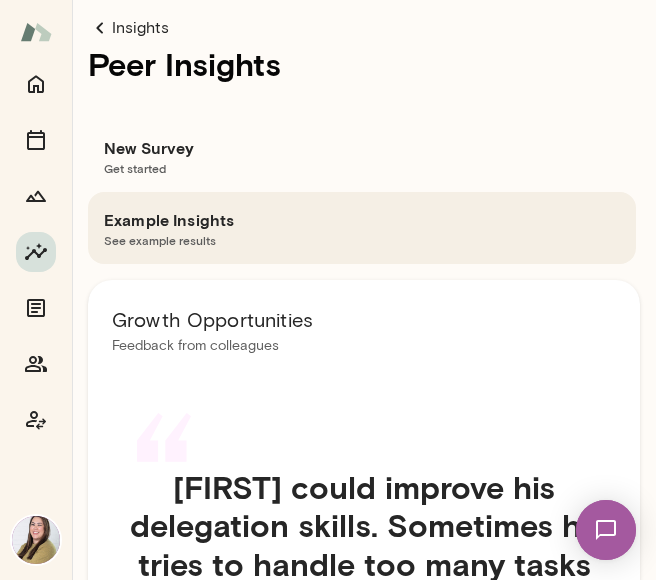 click 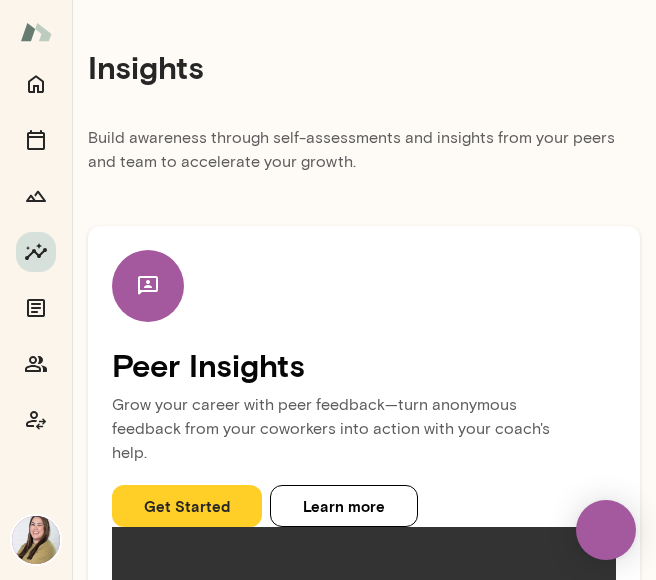 scroll, scrollTop: 0, scrollLeft: 0, axis: both 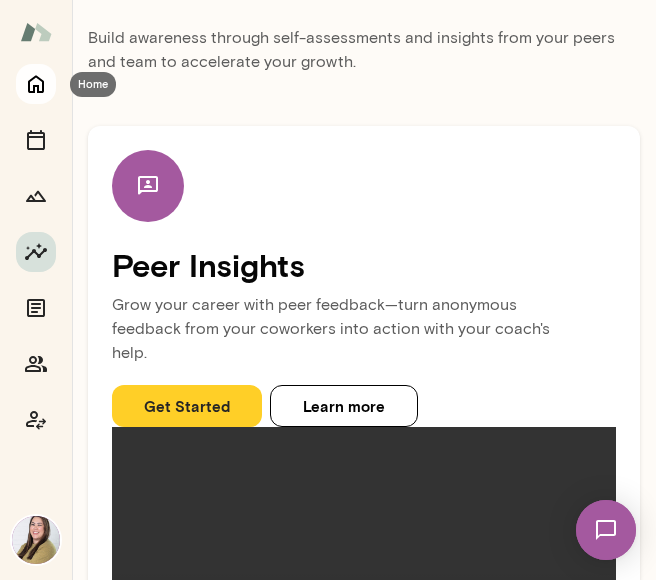 click at bounding box center (36, 84) 